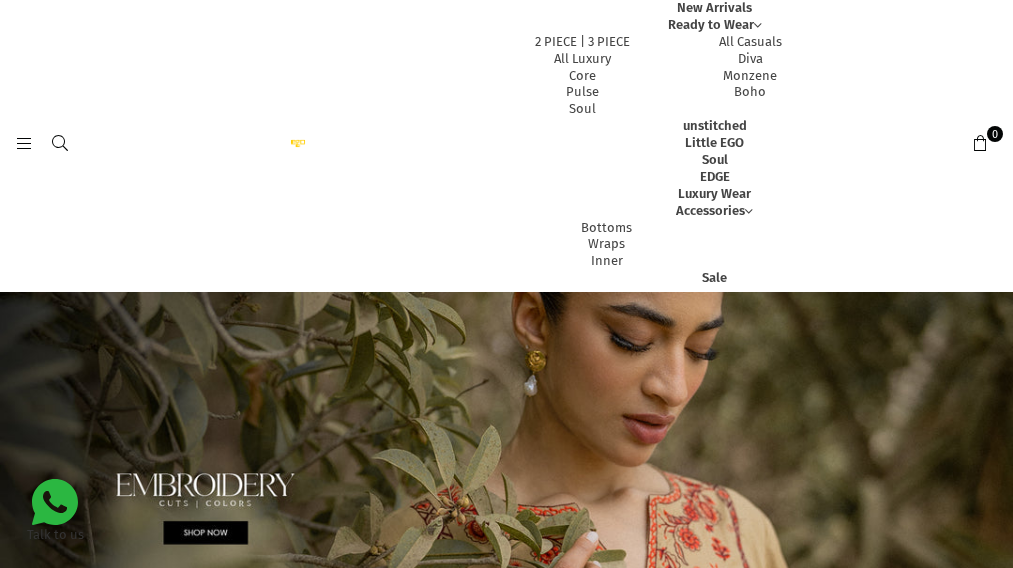 scroll, scrollTop: 0, scrollLeft: 0, axis: both 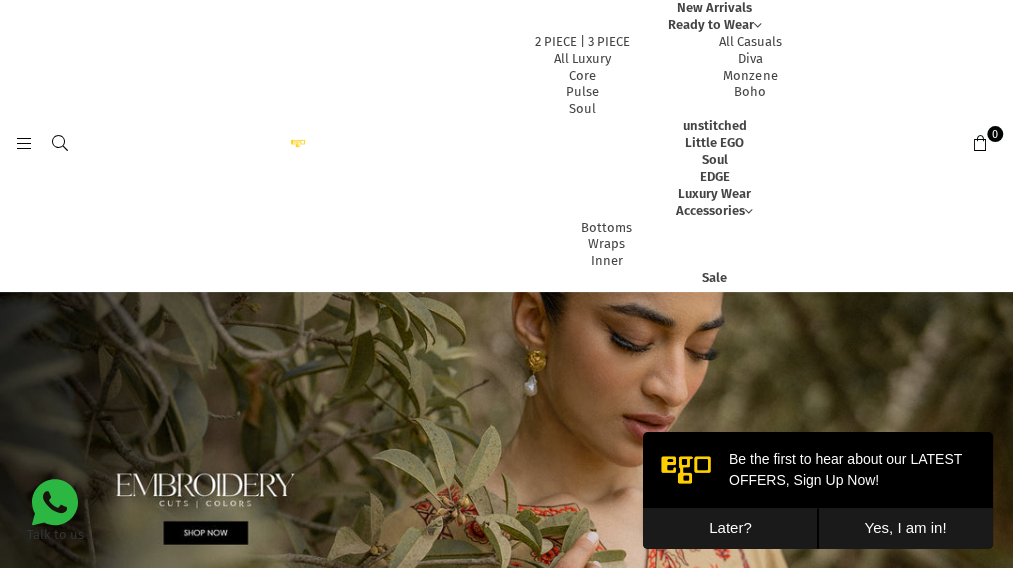 click on "Later?" at bounding box center [730, 528] 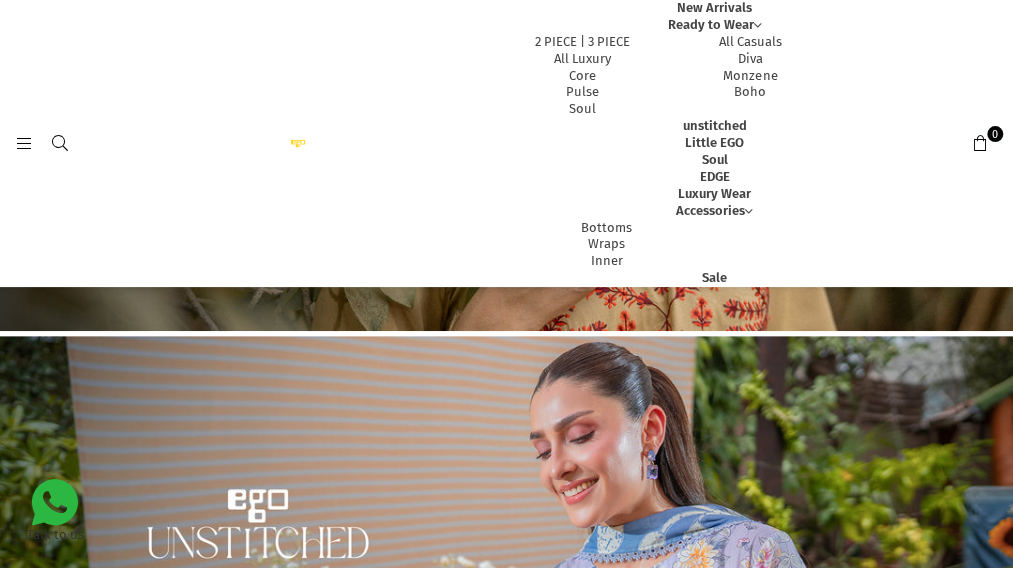 scroll, scrollTop: 218, scrollLeft: 0, axis: vertical 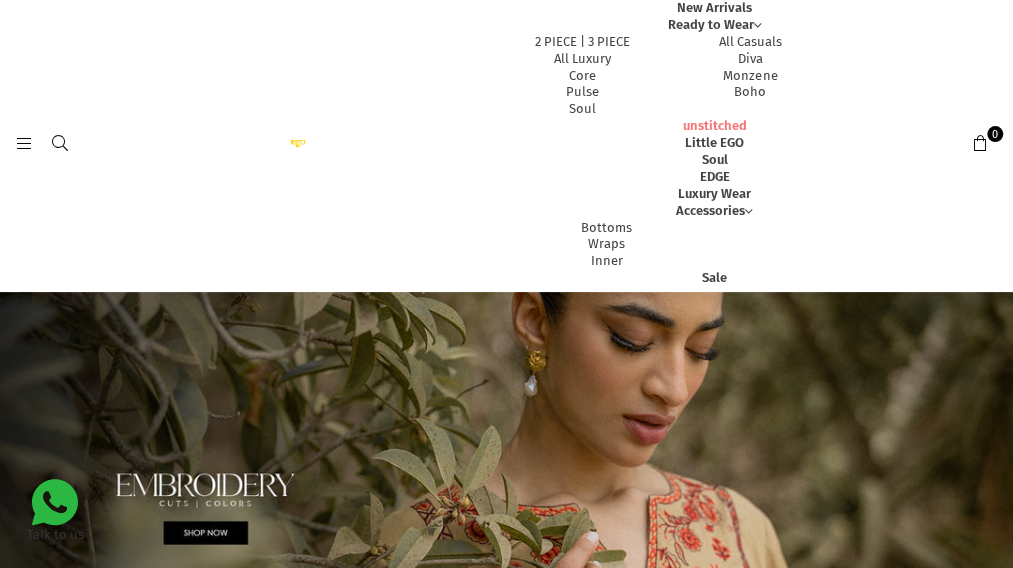 click on "unstitched" at bounding box center [715, 125] 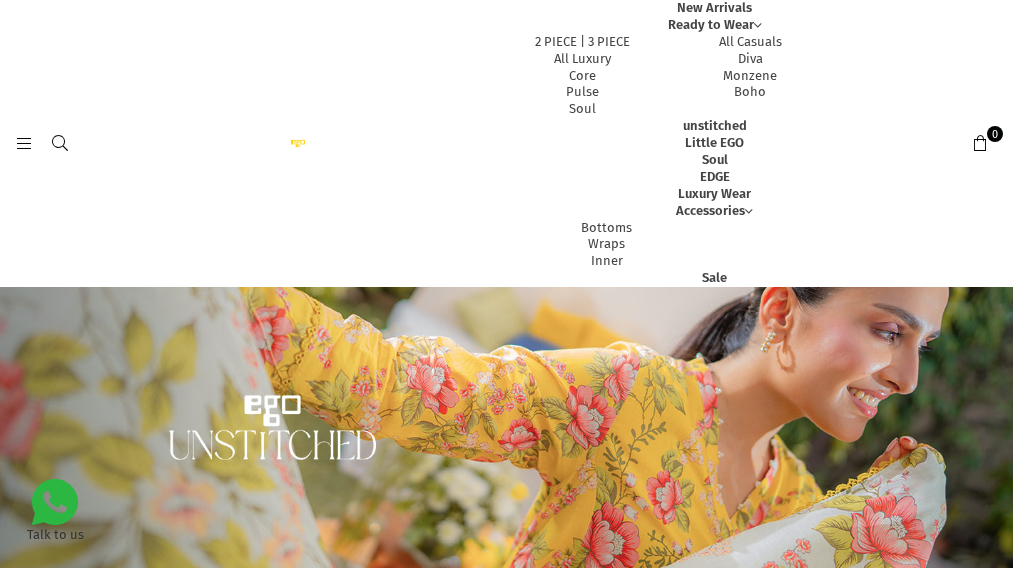 scroll, scrollTop: 0, scrollLeft: 0, axis: both 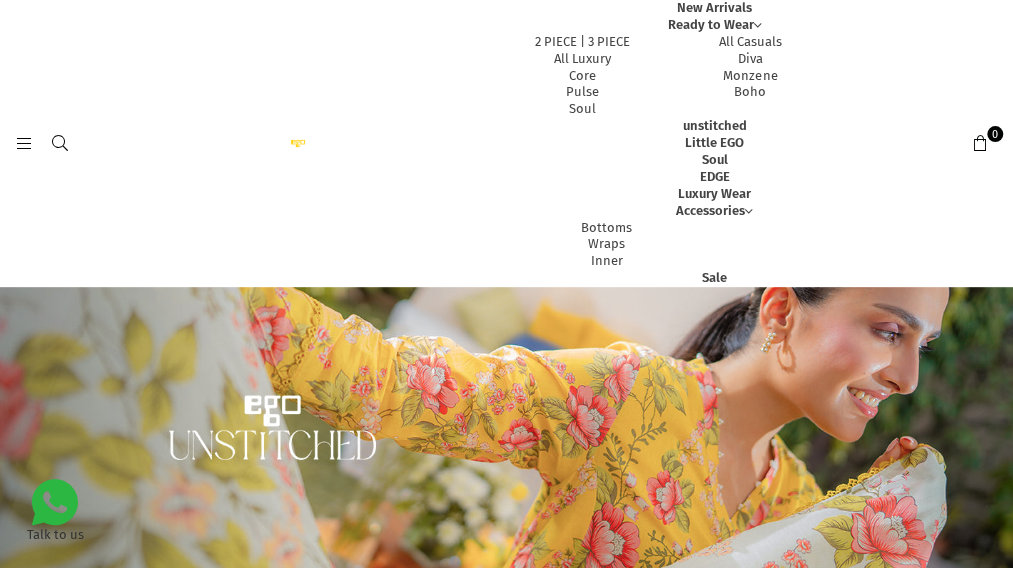 click on "All Ayeza khan Sidra niazi 3 piece 2 piece" at bounding box center [506, 615] 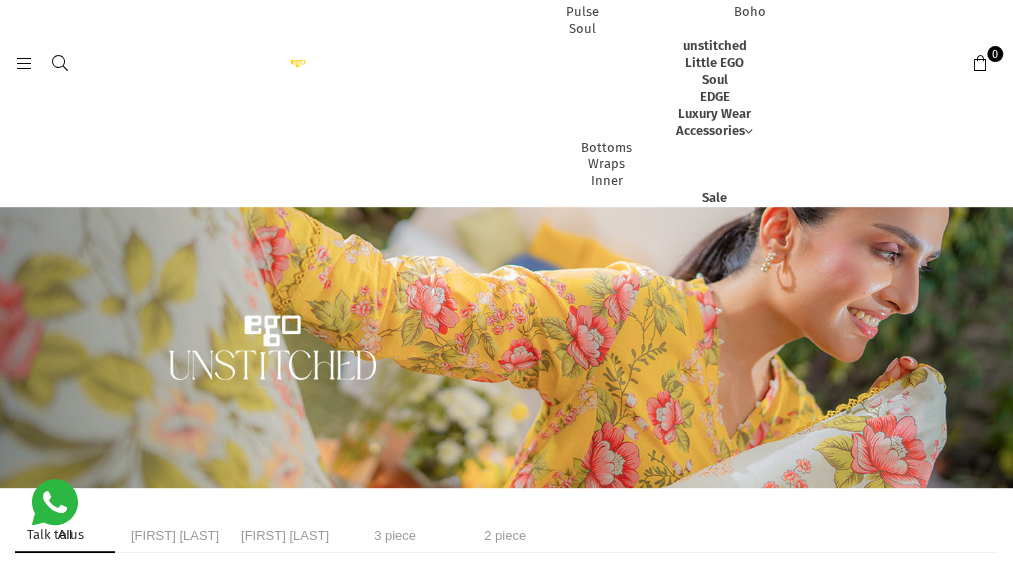 scroll, scrollTop: 117, scrollLeft: 0, axis: vertical 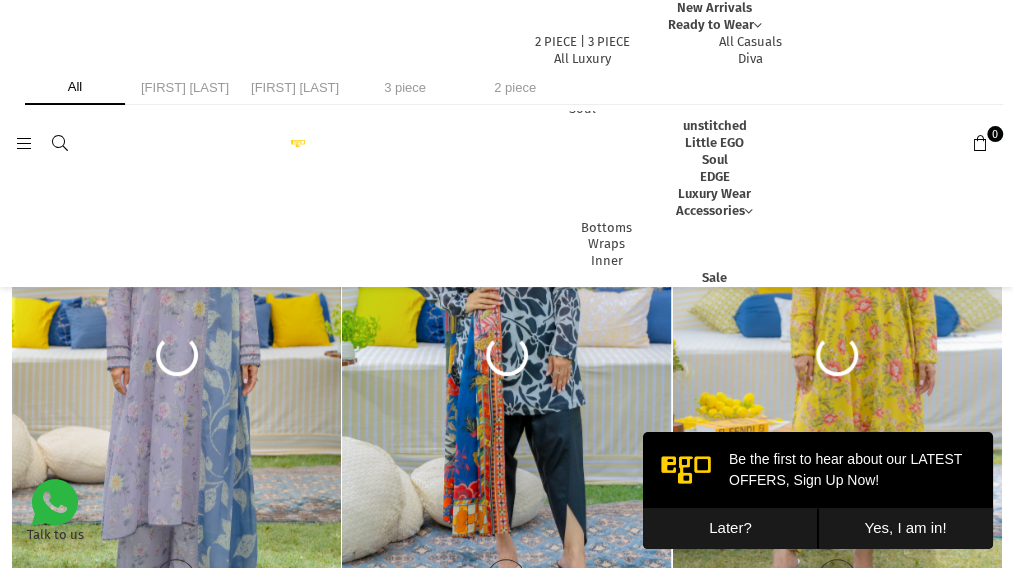click on "Later?" at bounding box center [730, 528] 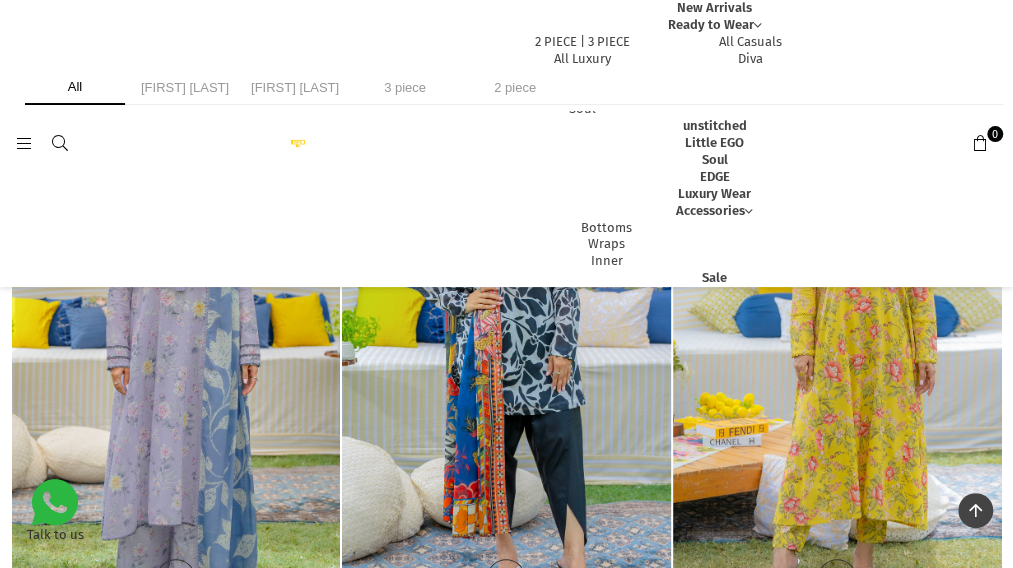 click on "0" at bounding box center (960, 144) 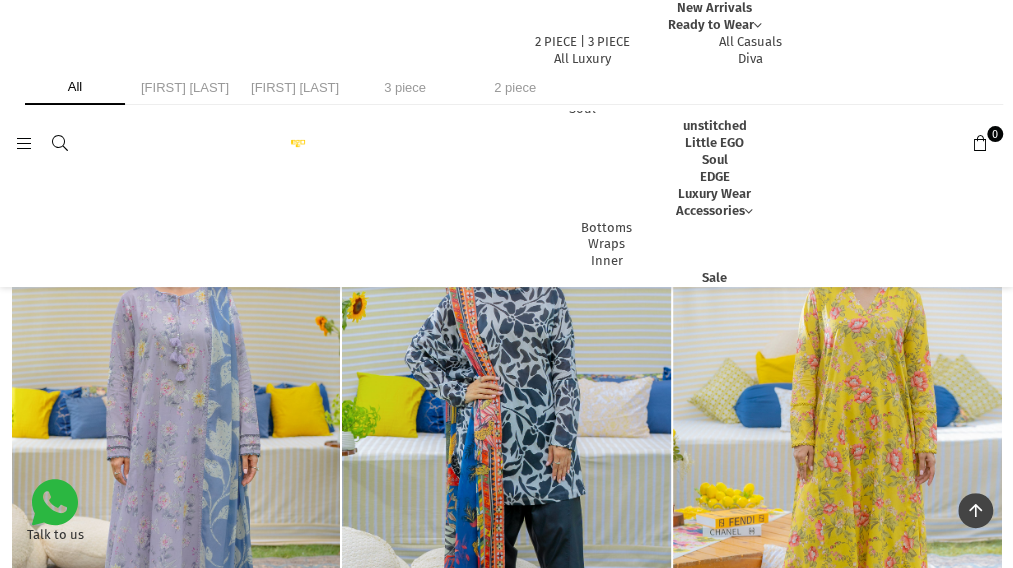scroll, scrollTop: 202, scrollLeft: 0, axis: vertical 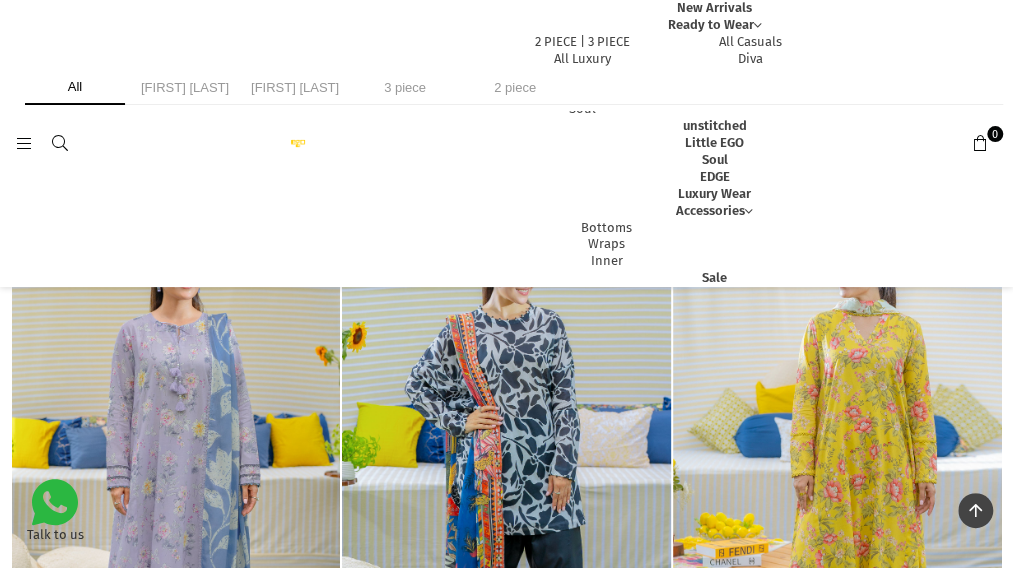 click on "**********" at bounding box center (943, 204) 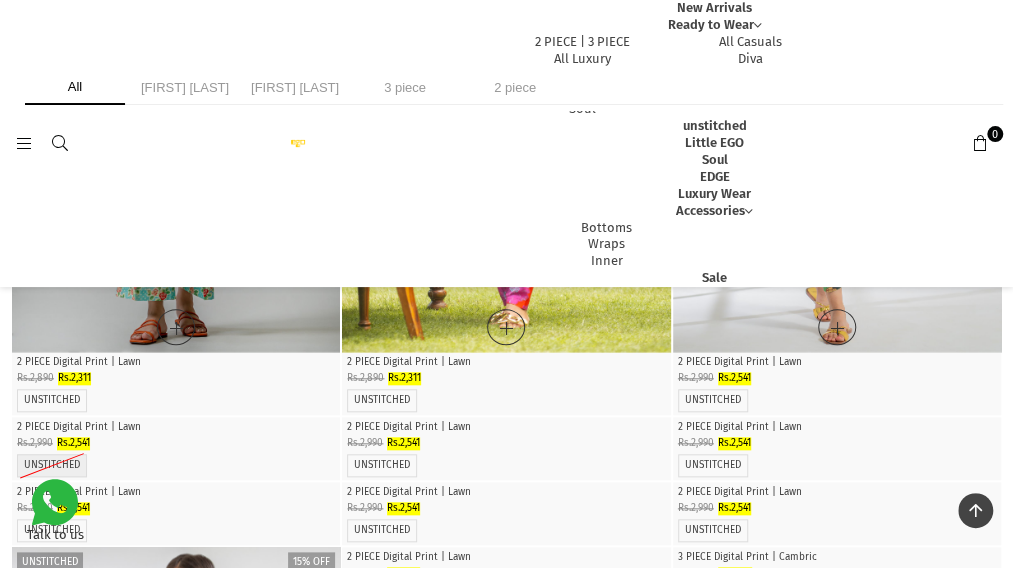 scroll, scrollTop: 188, scrollLeft: 0, axis: vertical 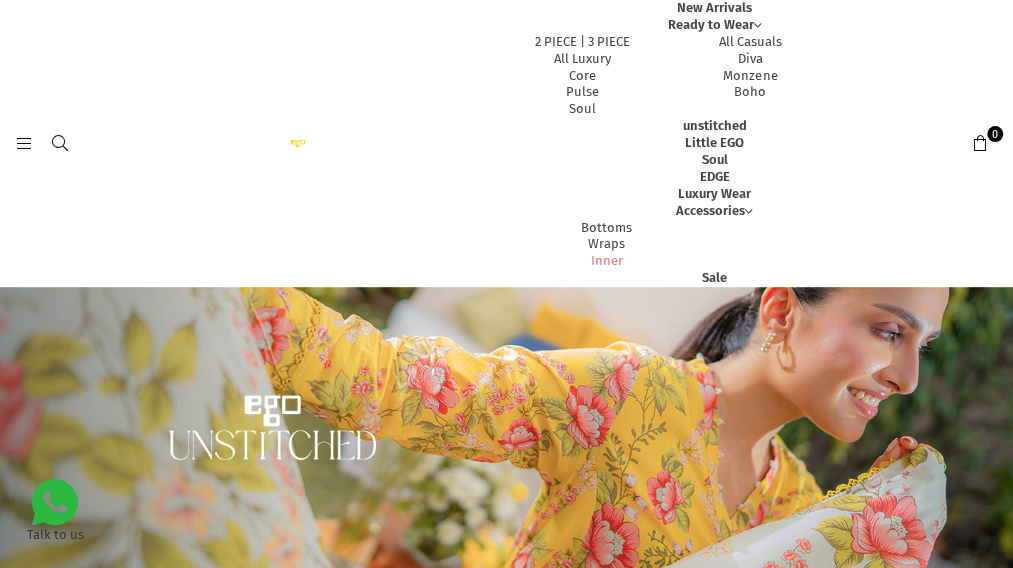 click on "Inner" at bounding box center (607, 260) 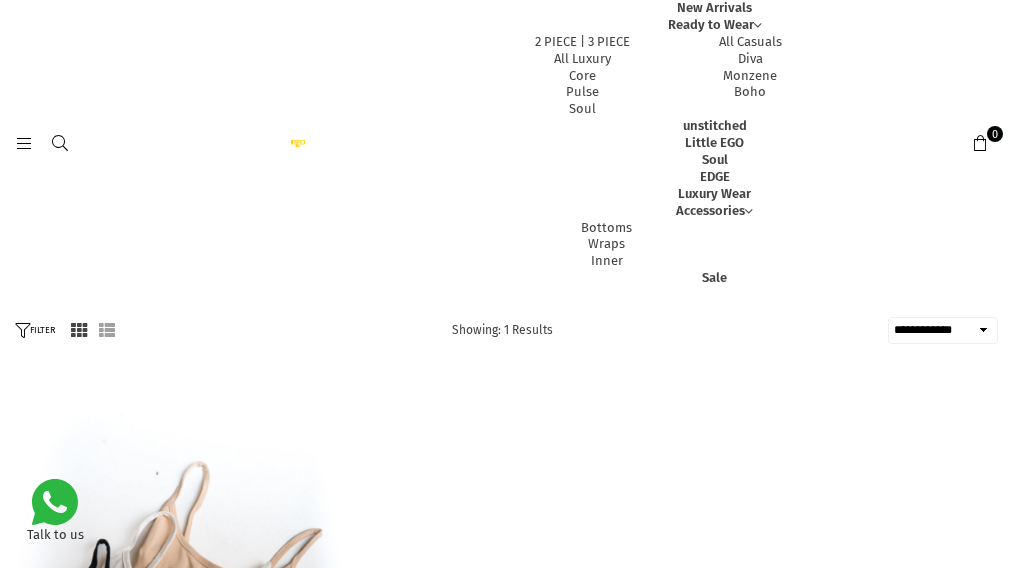 select on "**********" 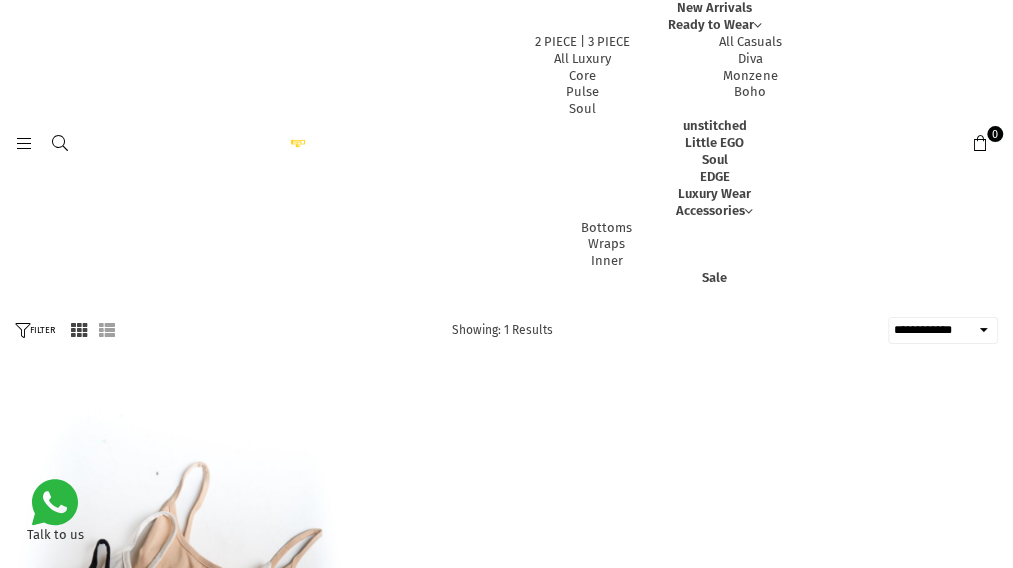 scroll, scrollTop: 0, scrollLeft: 0, axis: both 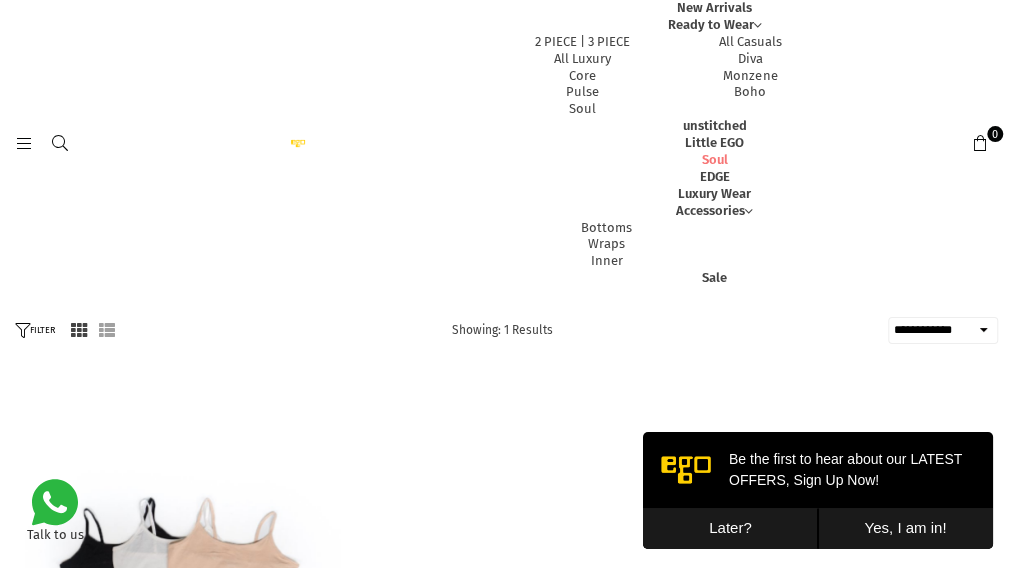 click on "Soul" at bounding box center [715, 159] 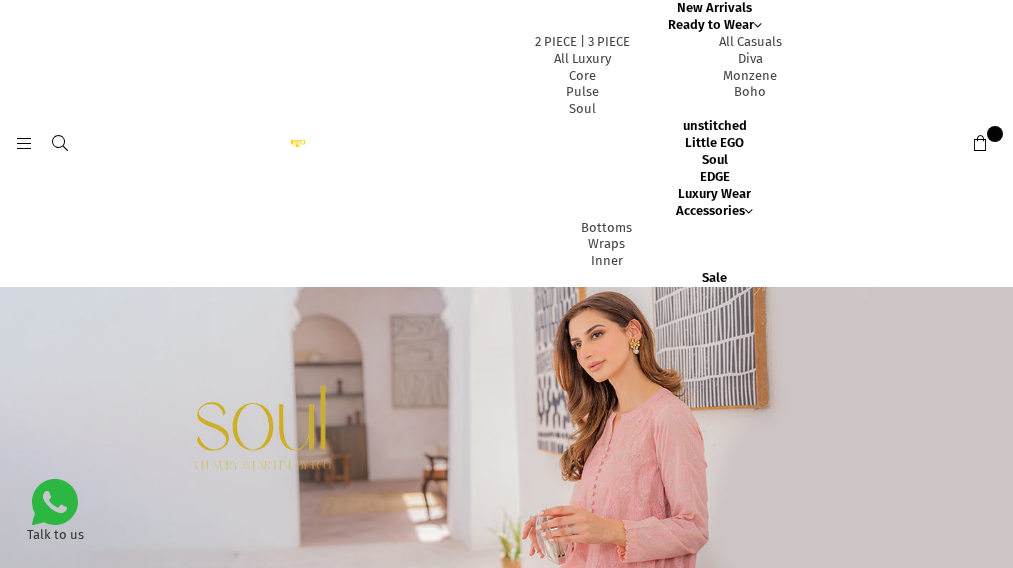 select on "**********" 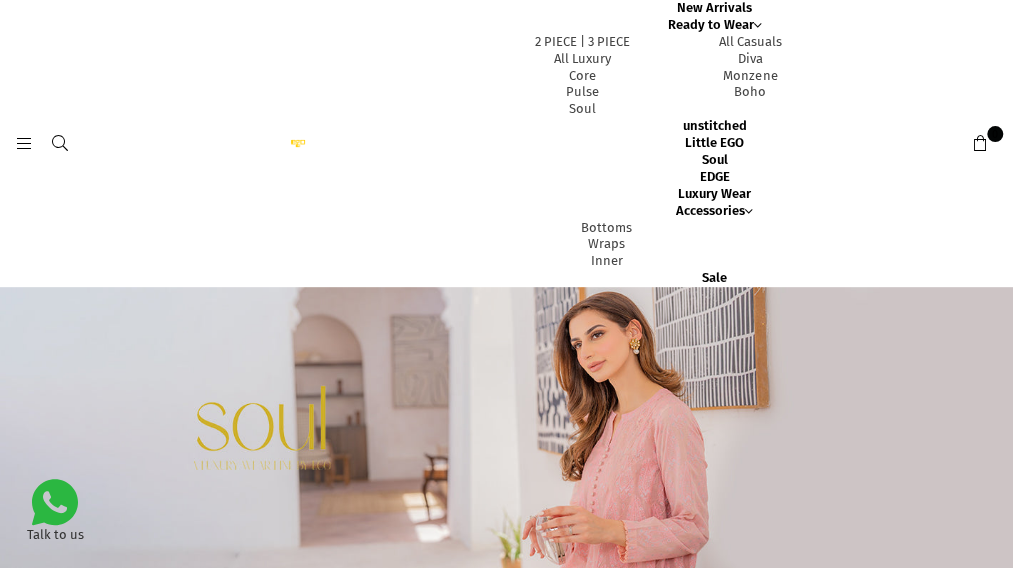 scroll, scrollTop: 0, scrollLeft: 0, axis: both 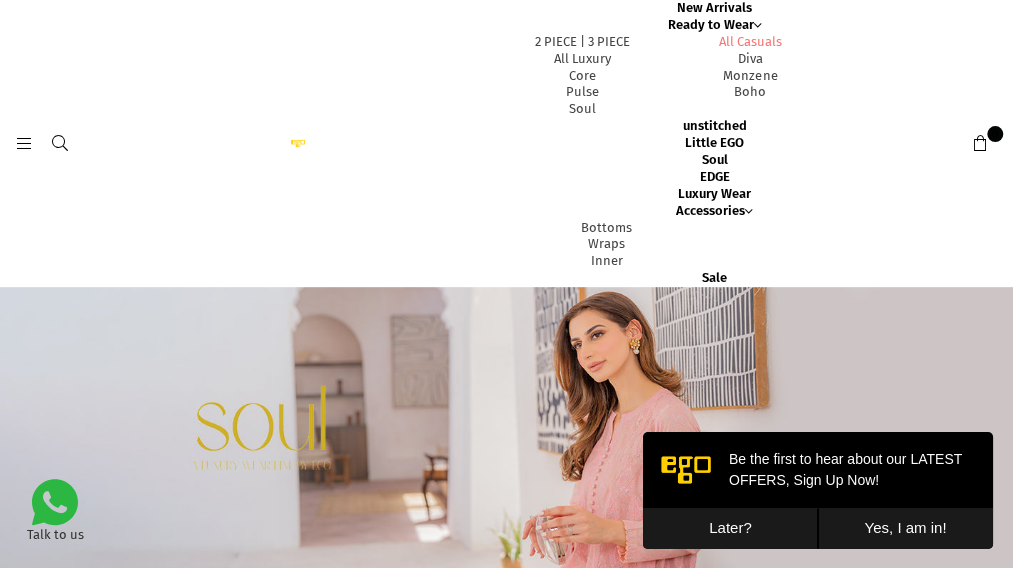 click on "All Casuals" at bounding box center (750, 41) 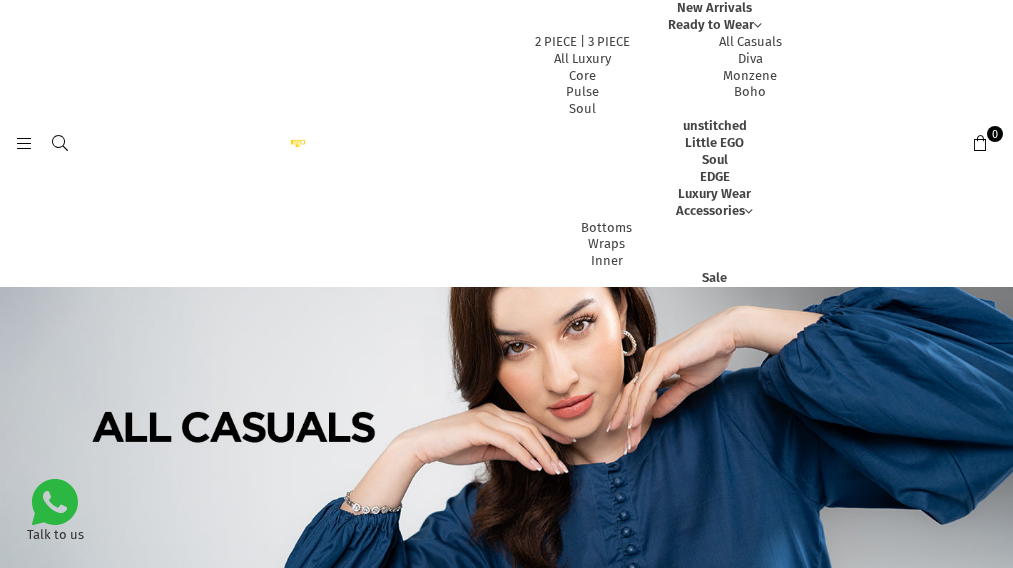 select on "**********" 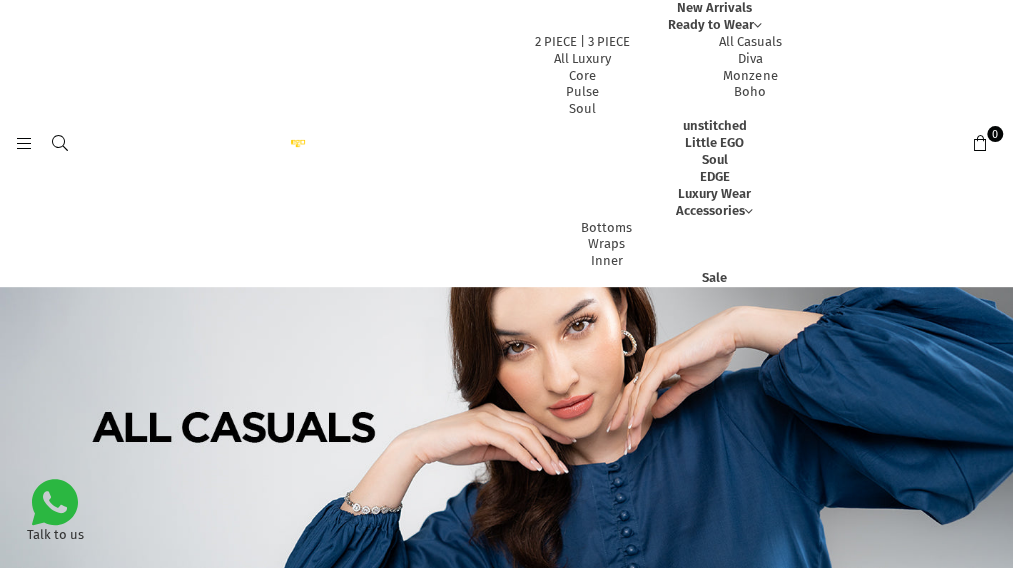scroll, scrollTop: 0, scrollLeft: 0, axis: both 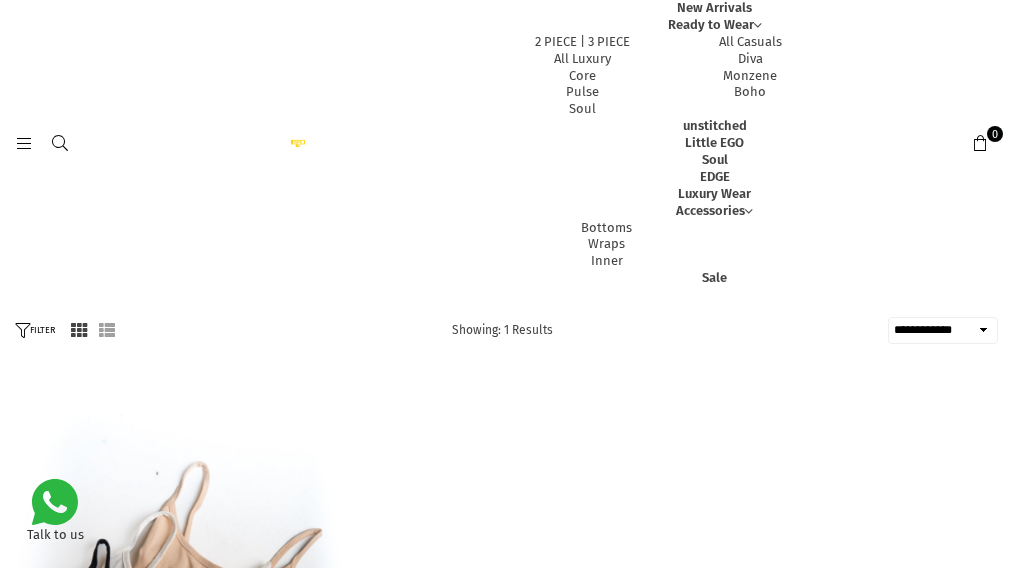 select on "**********" 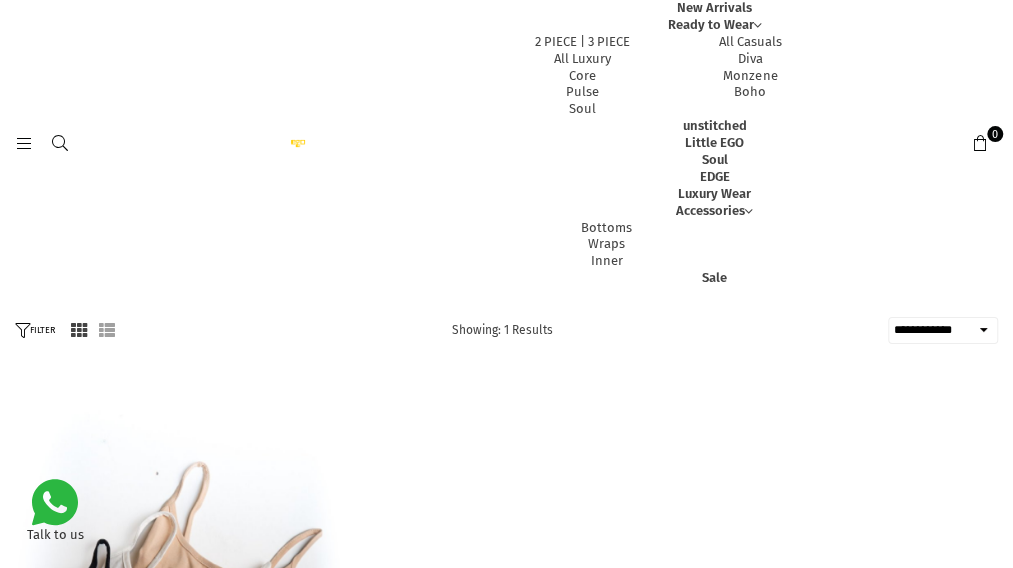 scroll, scrollTop: 0, scrollLeft: 0, axis: both 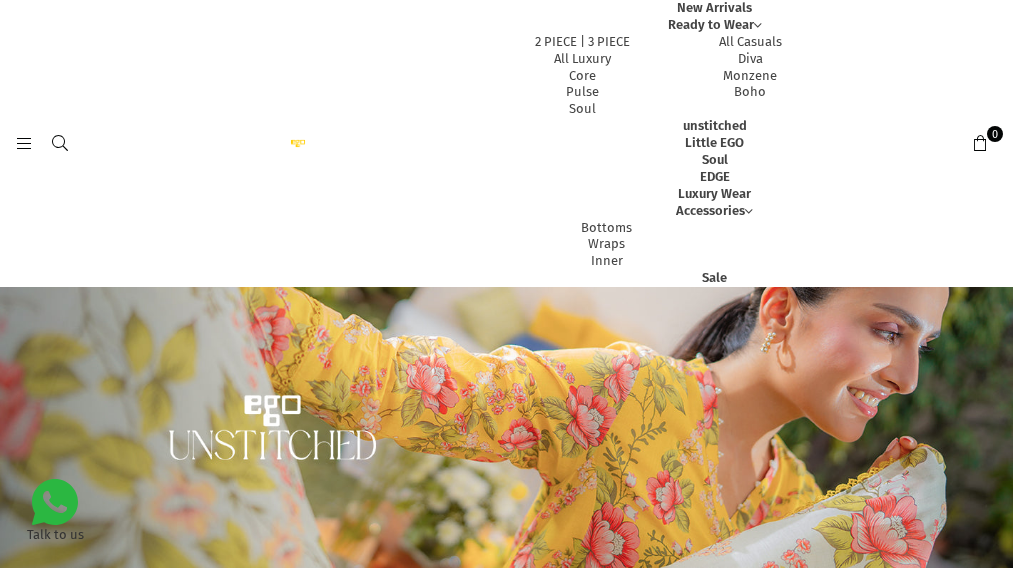 select on "**********" 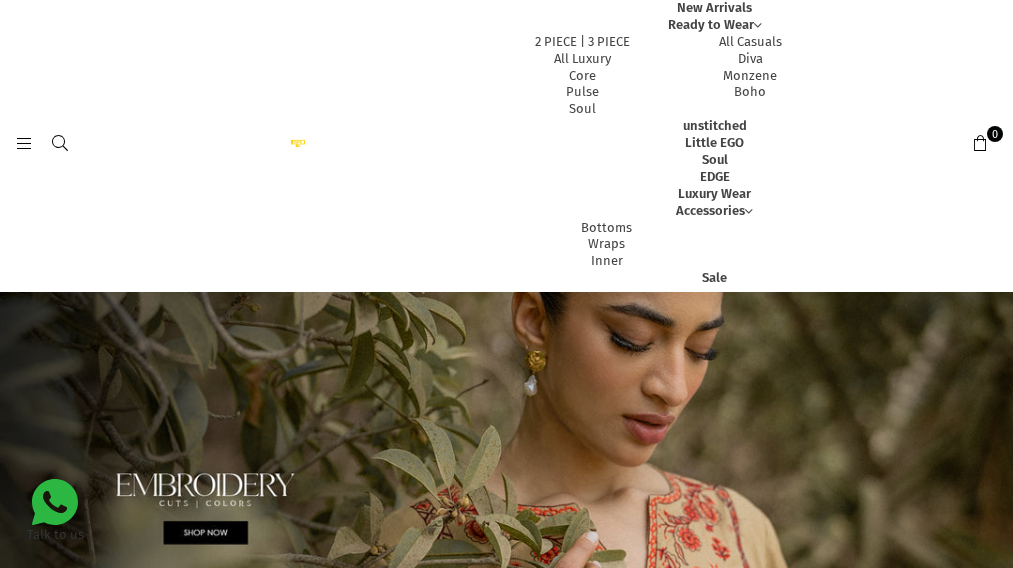 scroll, scrollTop: 0, scrollLeft: 0, axis: both 